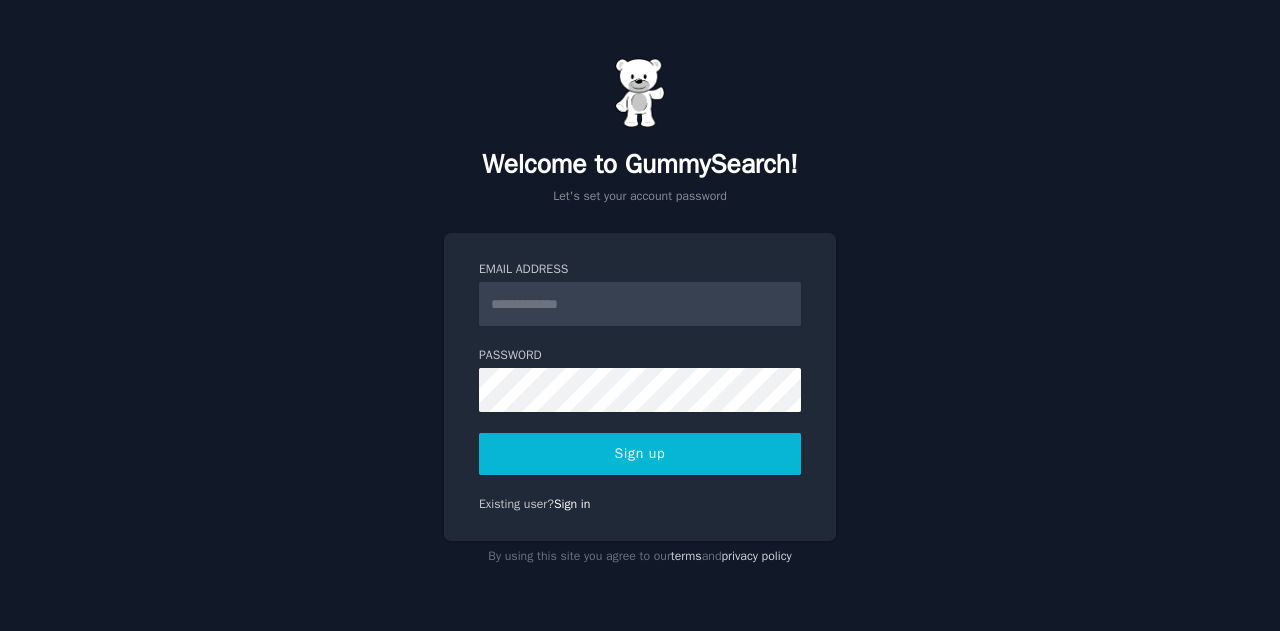 scroll, scrollTop: 0, scrollLeft: 0, axis: both 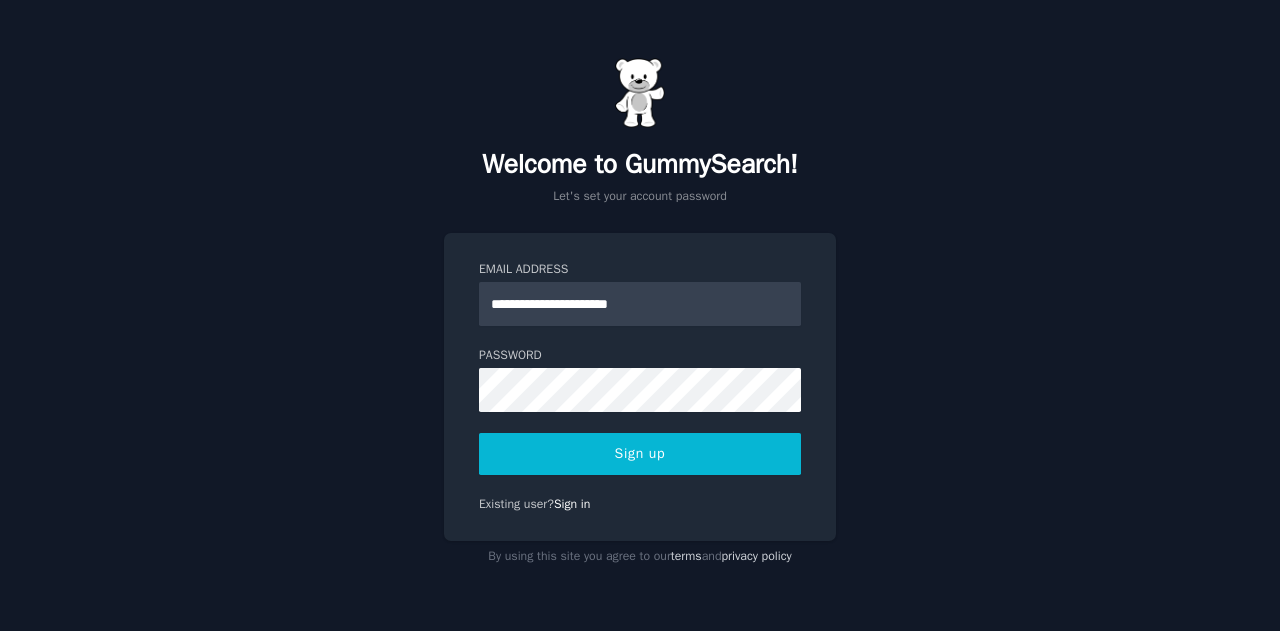 type on "**********" 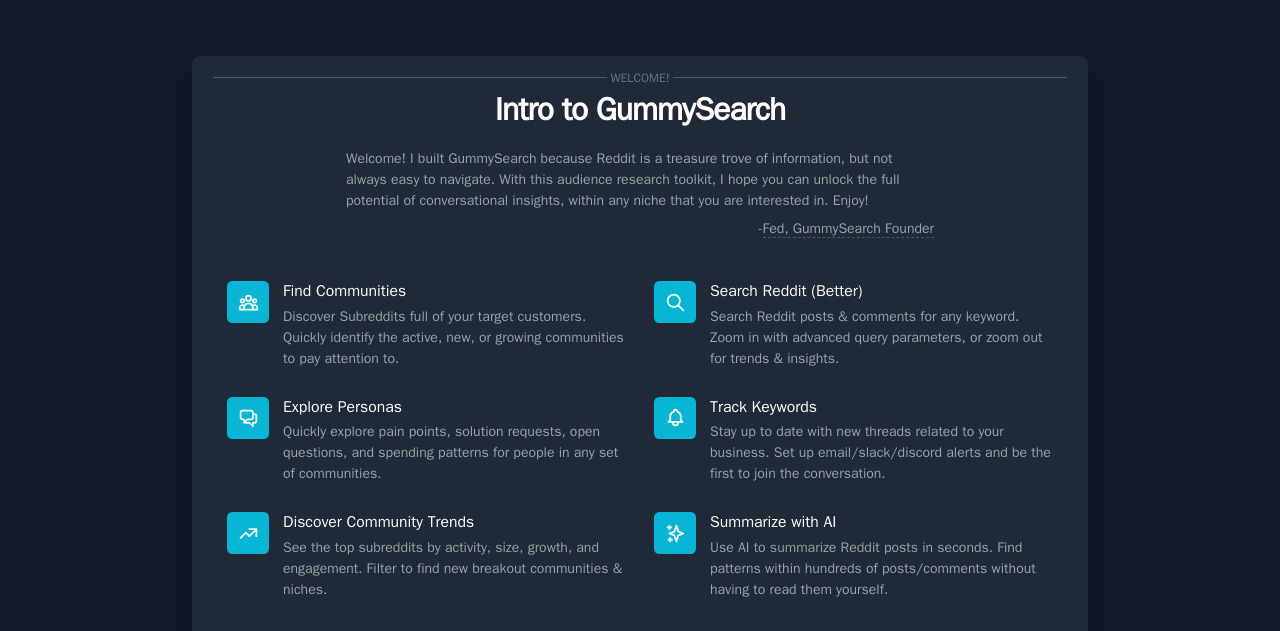 scroll, scrollTop: 0, scrollLeft: 0, axis: both 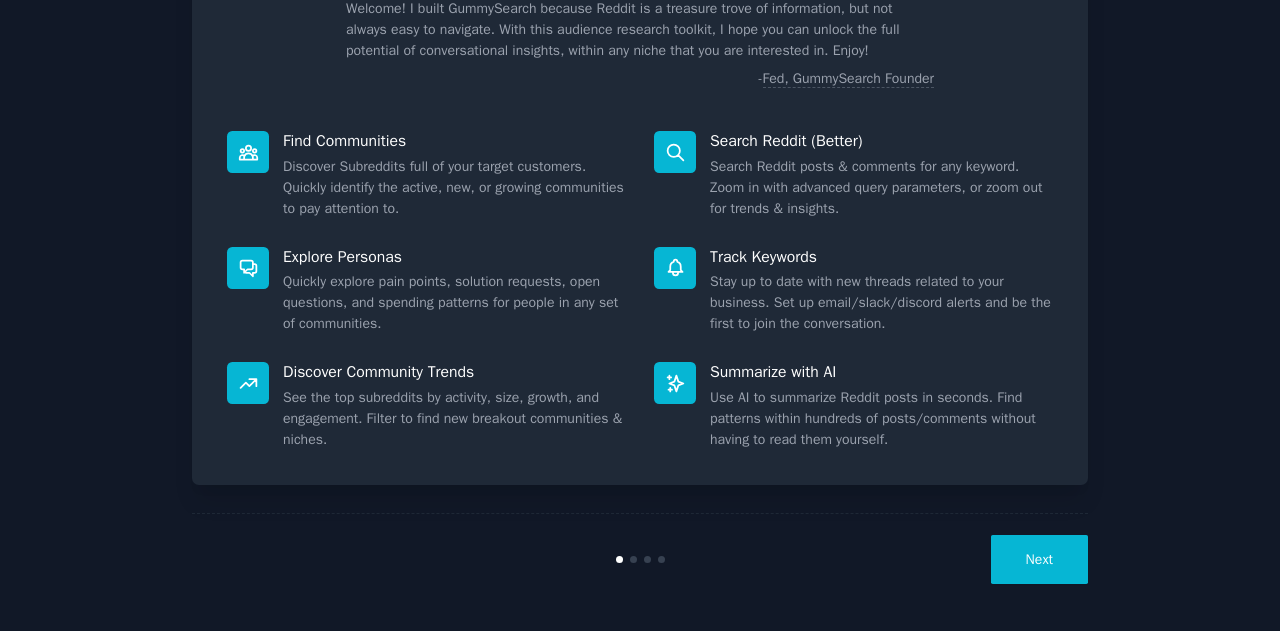 click on "Next" at bounding box center [1039, 559] 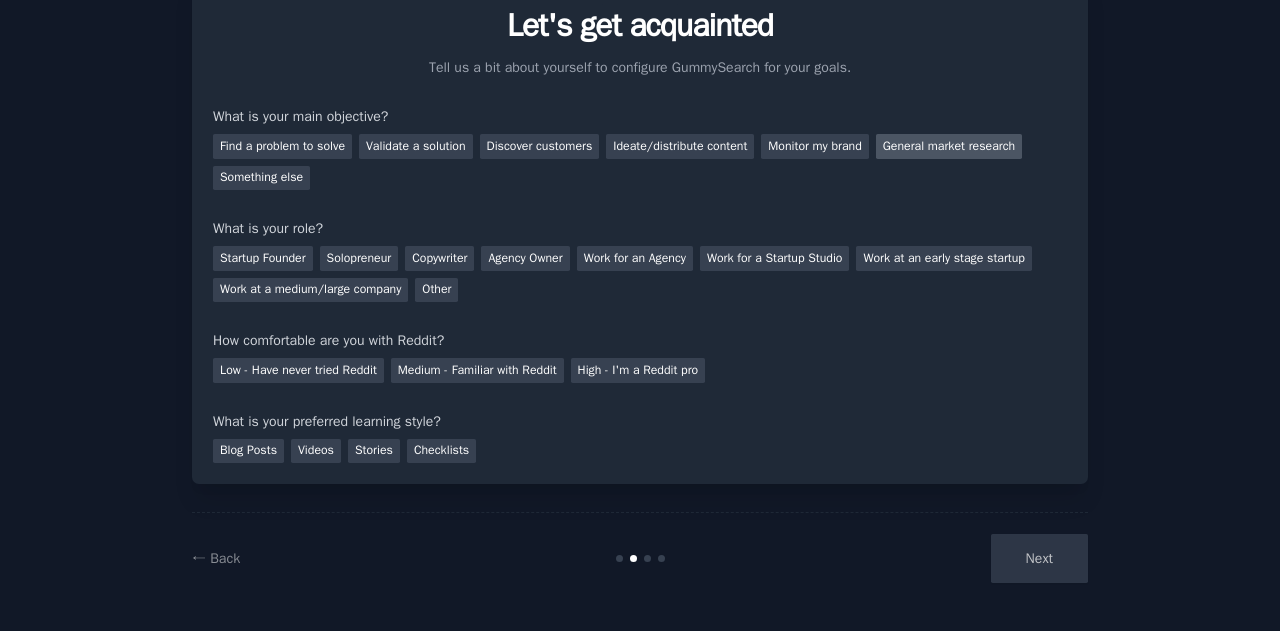 click on "General market research" at bounding box center [949, 146] 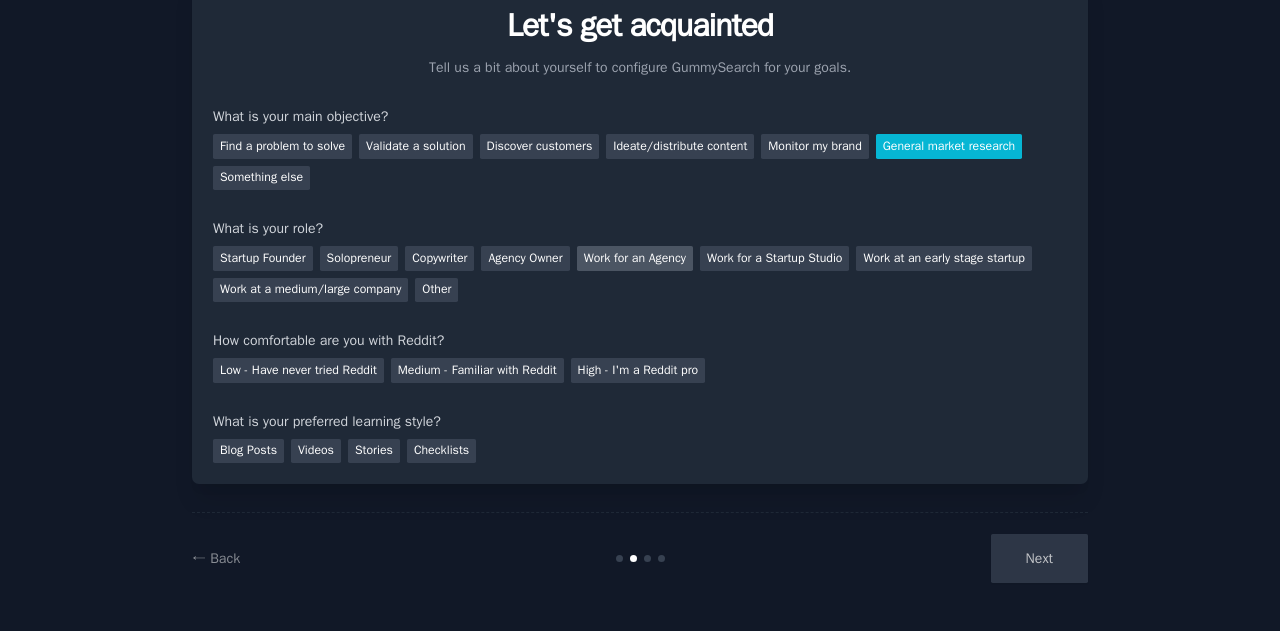 click on "Work for an Agency" at bounding box center [635, 258] 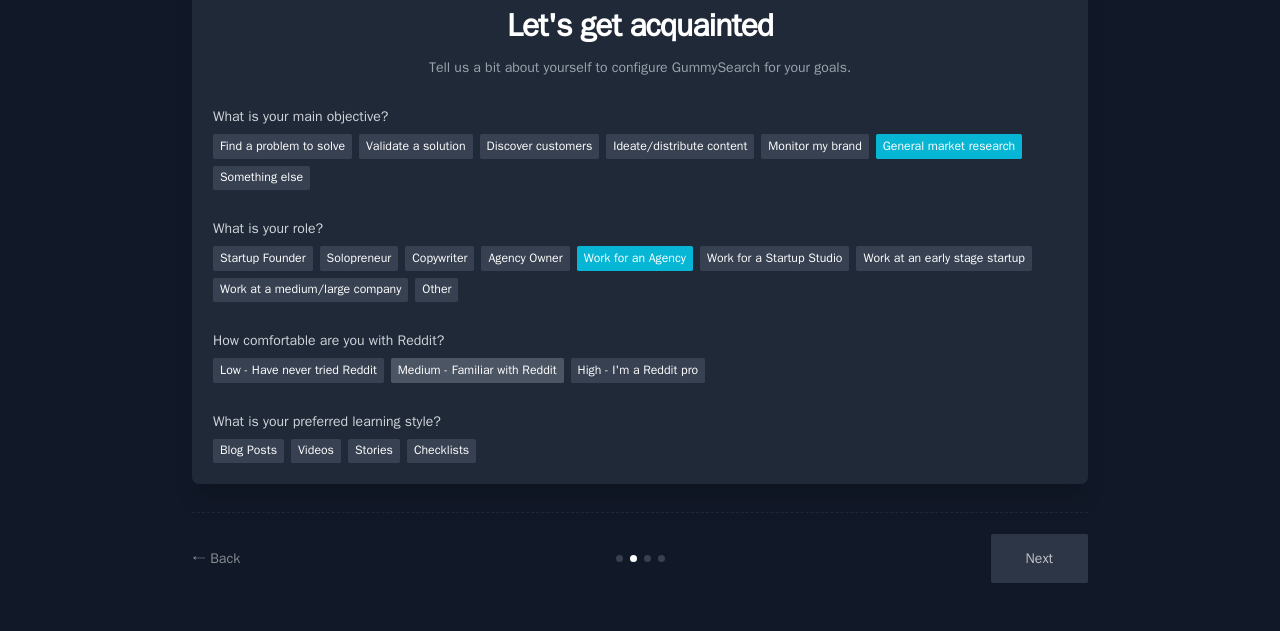 click on "Medium - Familiar with Reddit" at bounding box center (477, 370) 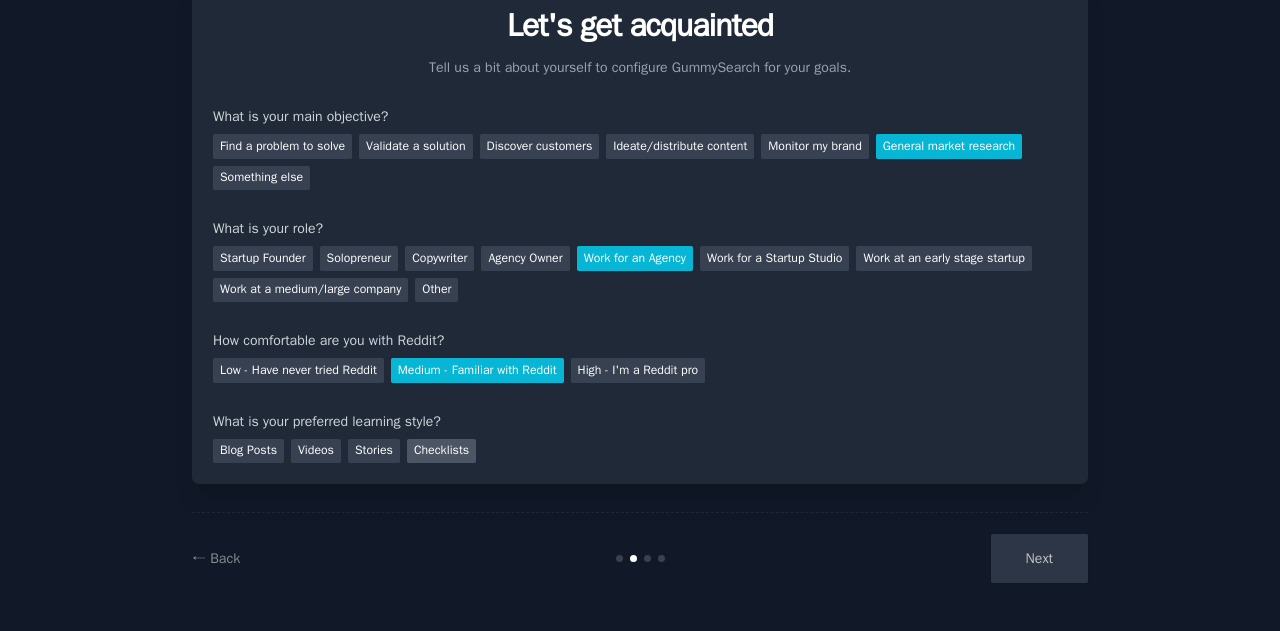 click on "Checklists" at bounding box center (441, 451) 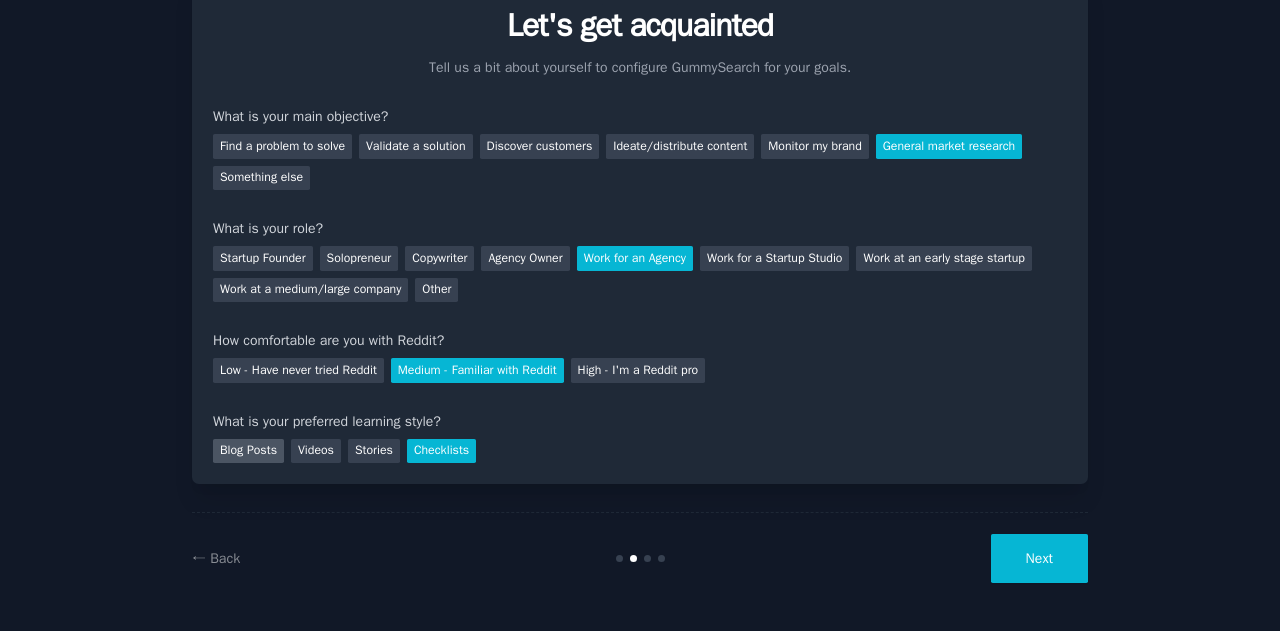 click on "Blog Posts" at bounding box center [248, 451] 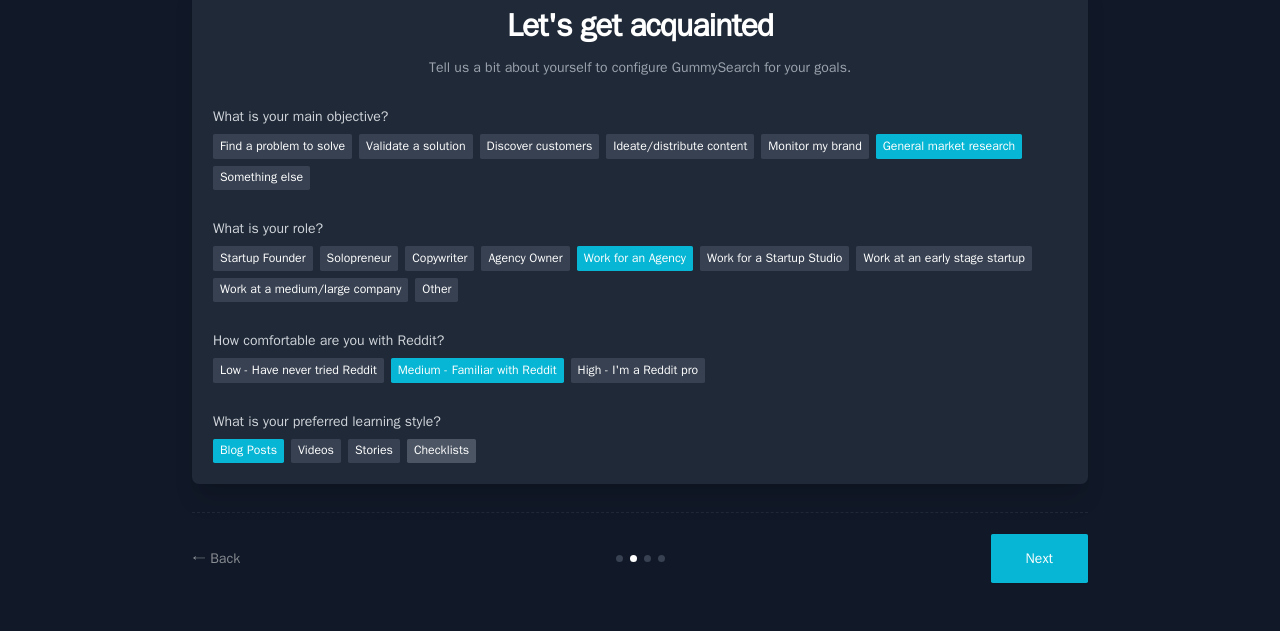 click on "Checklists" at bounding box center [441, 451] 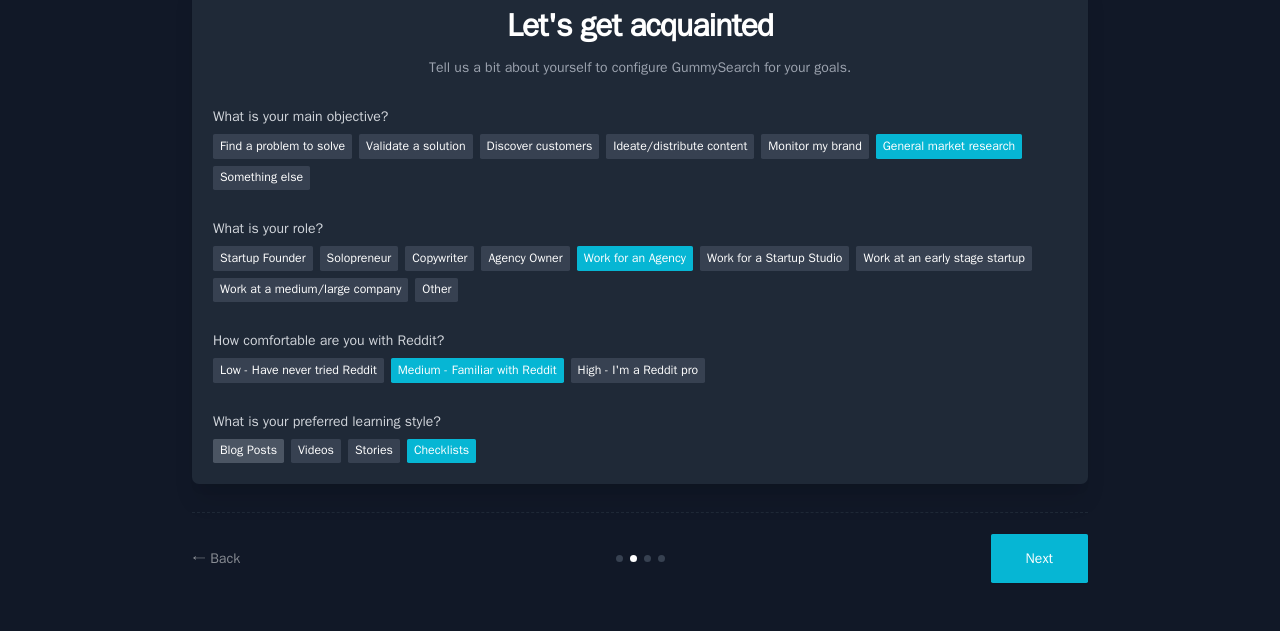 click on "Blog Posts" at bounding box center (248, 451) 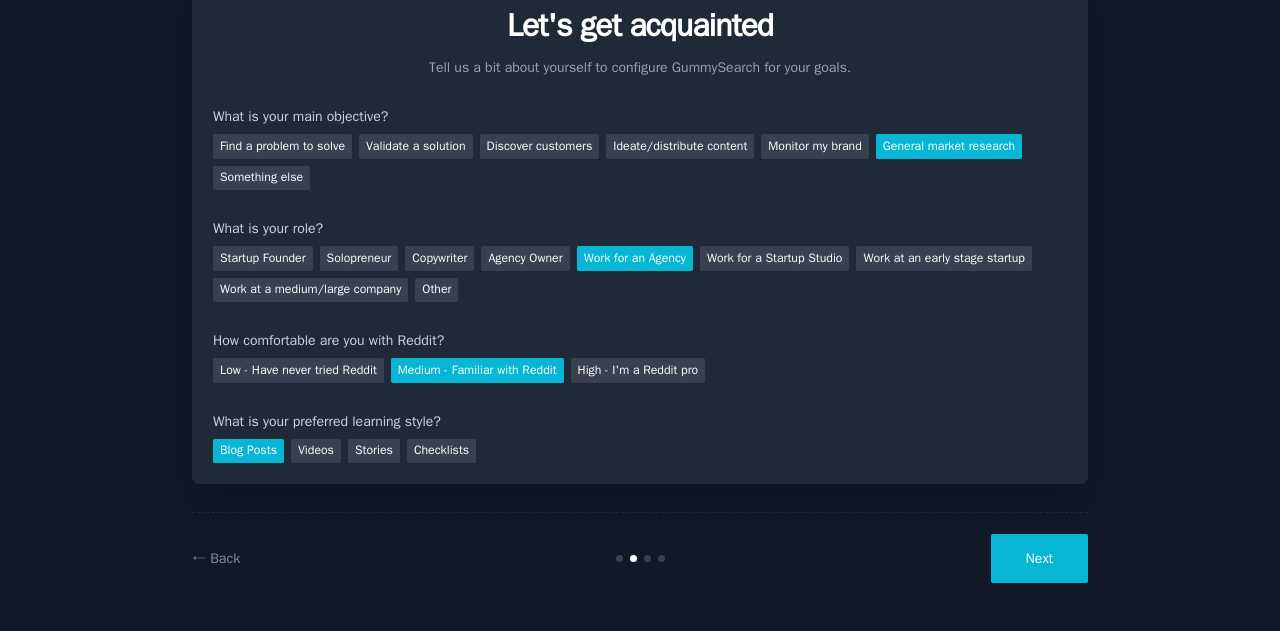 click on "Next" at bounding box center [1039, 558] 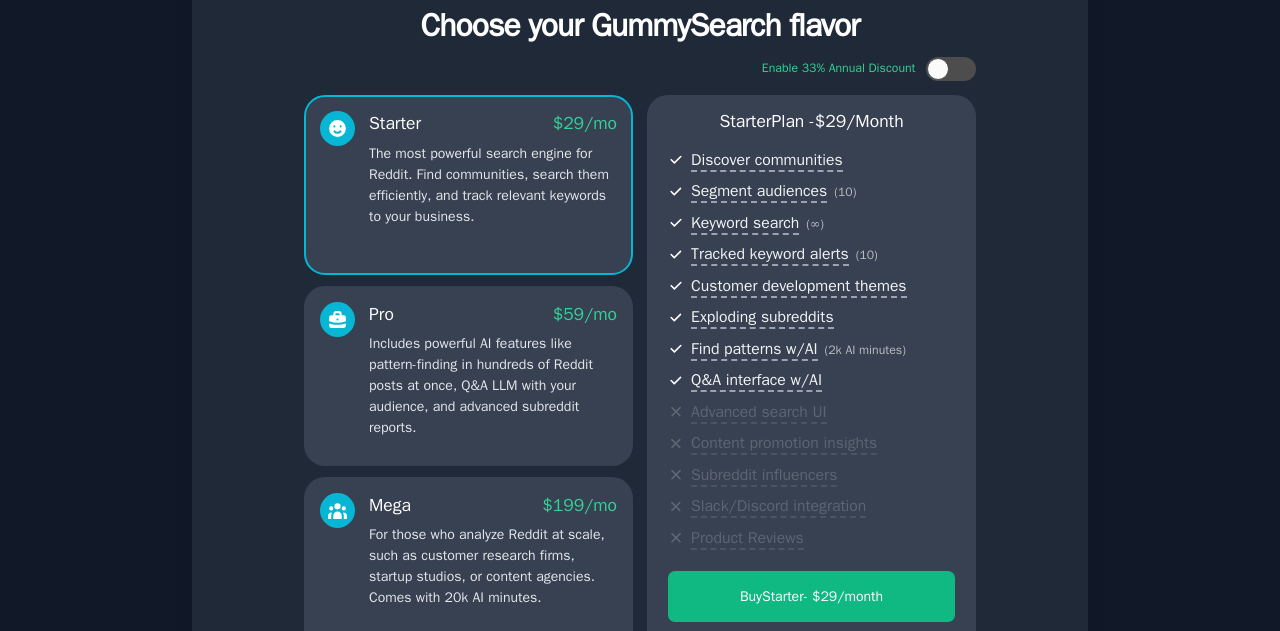scroll, scrollTop: 316, scrollLeft: 0, axis: vertical 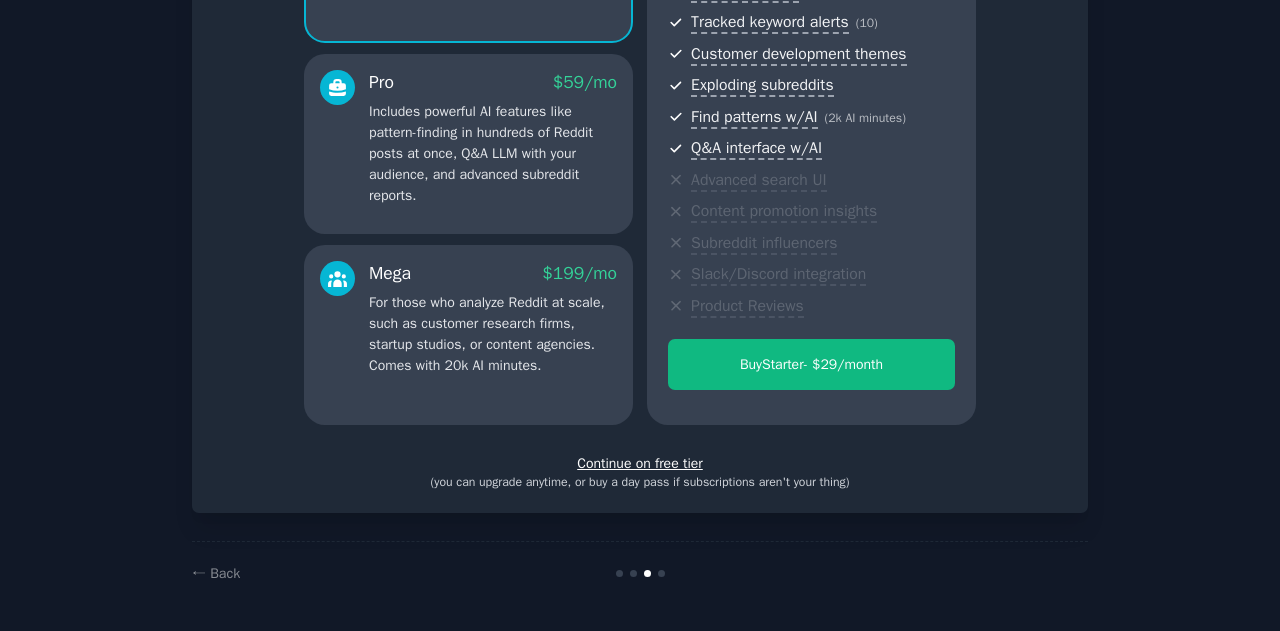 click on "Continue on free tier" at bounding box center (640, 463) 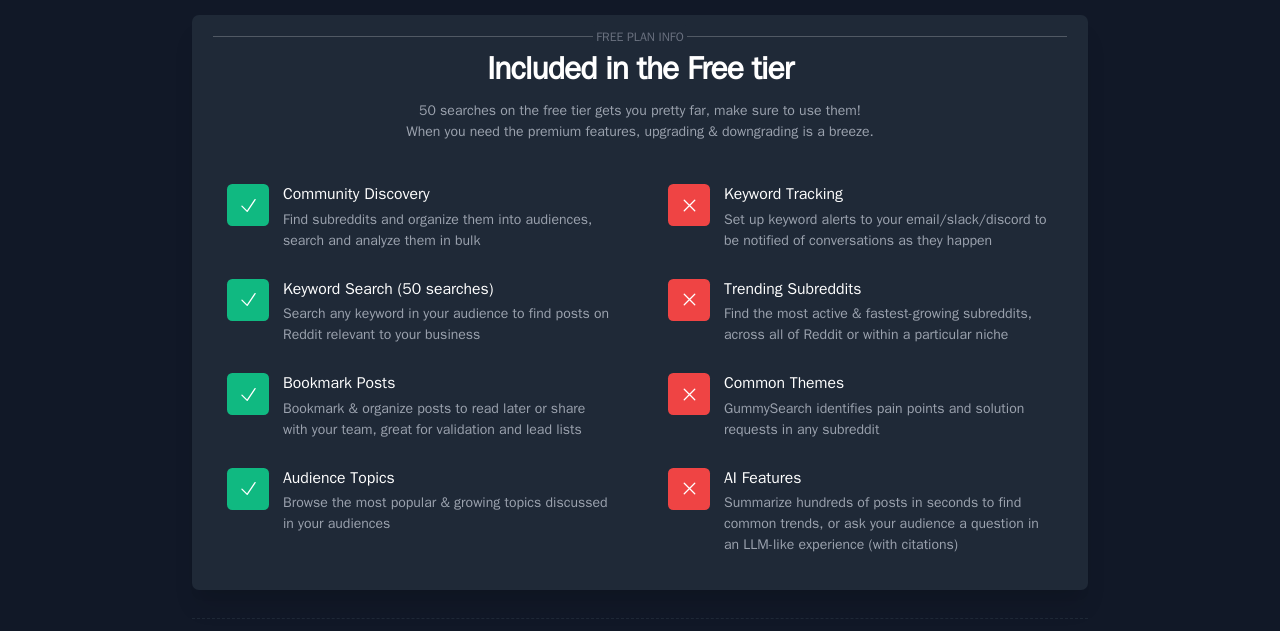 scroll, scrollTop: 147, scrollLeft: 0, axis: vertical 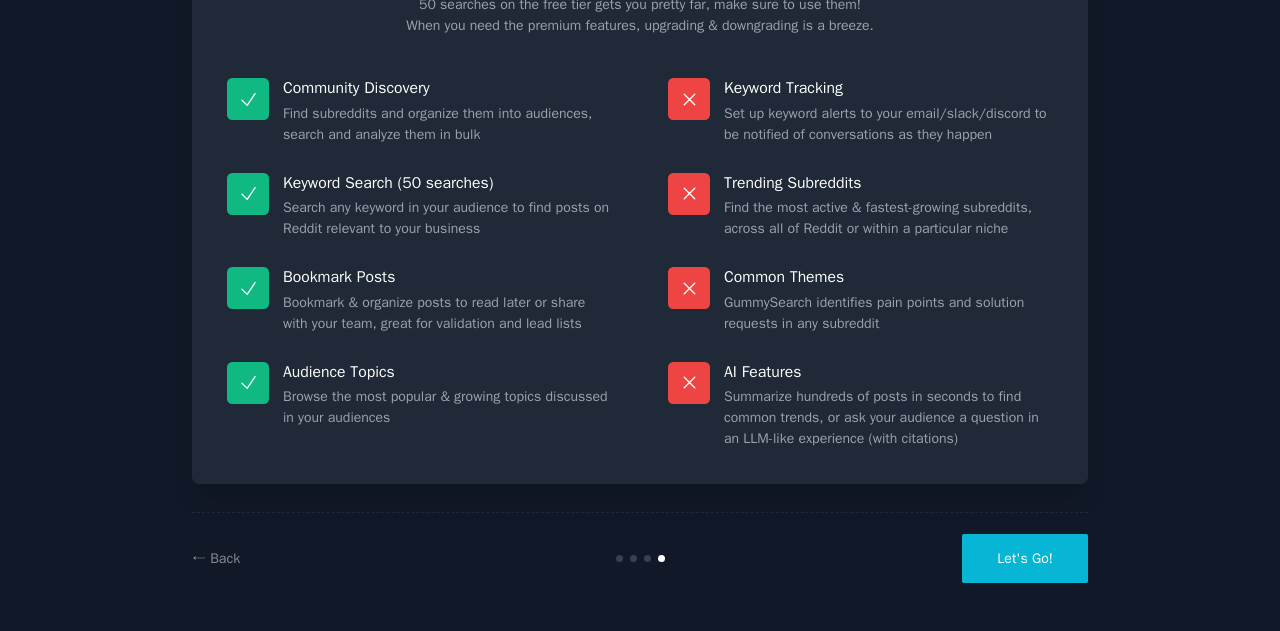click on "Let's Go!" at bounding box center (1025, 558) 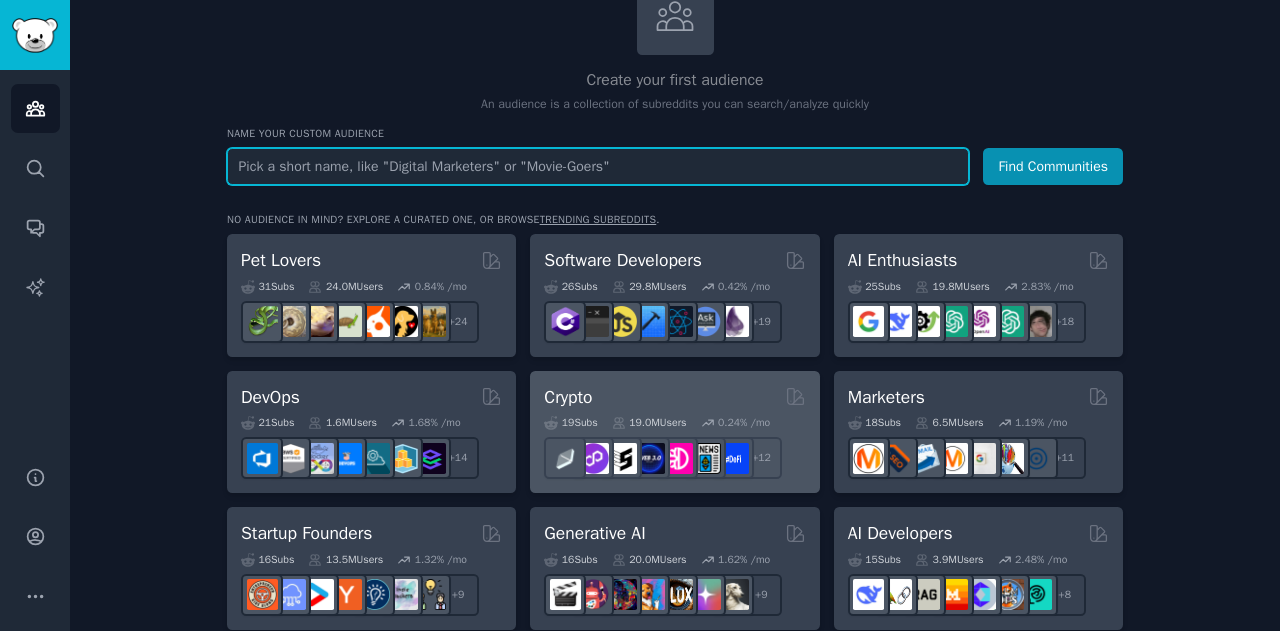 scroll, scrollTop: 150, scrollLeft: 0, axis: vertical 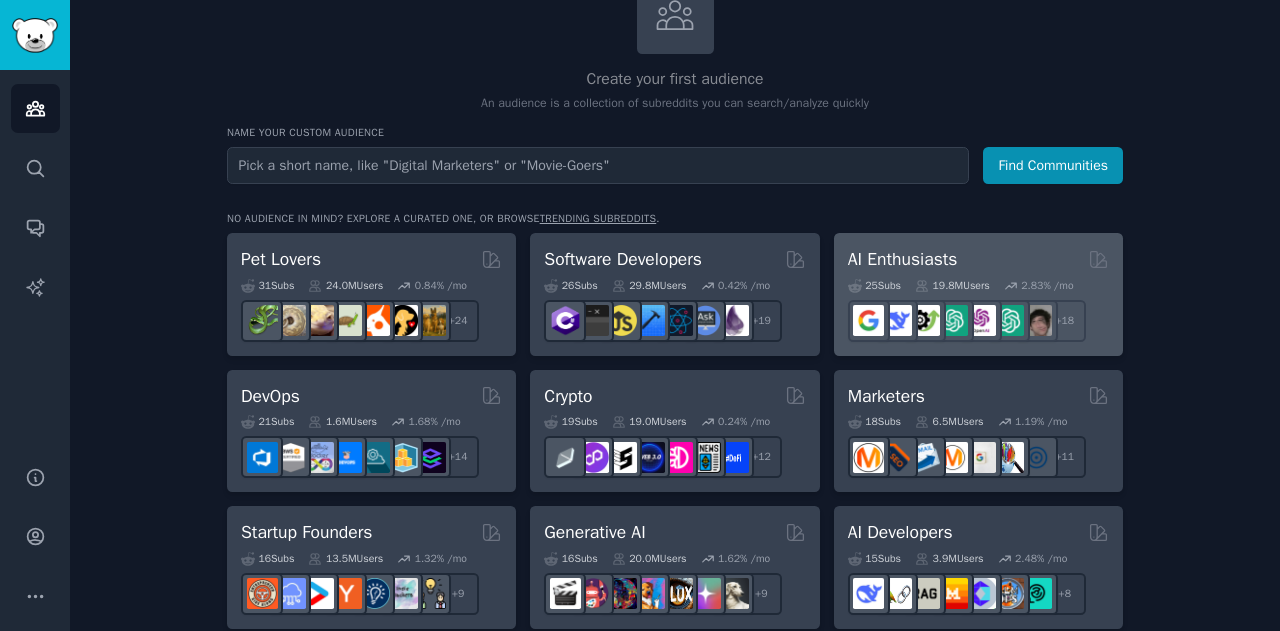 click on "AI Enthusiasts Curated by GummySearch" at bounding box center [978, 259] 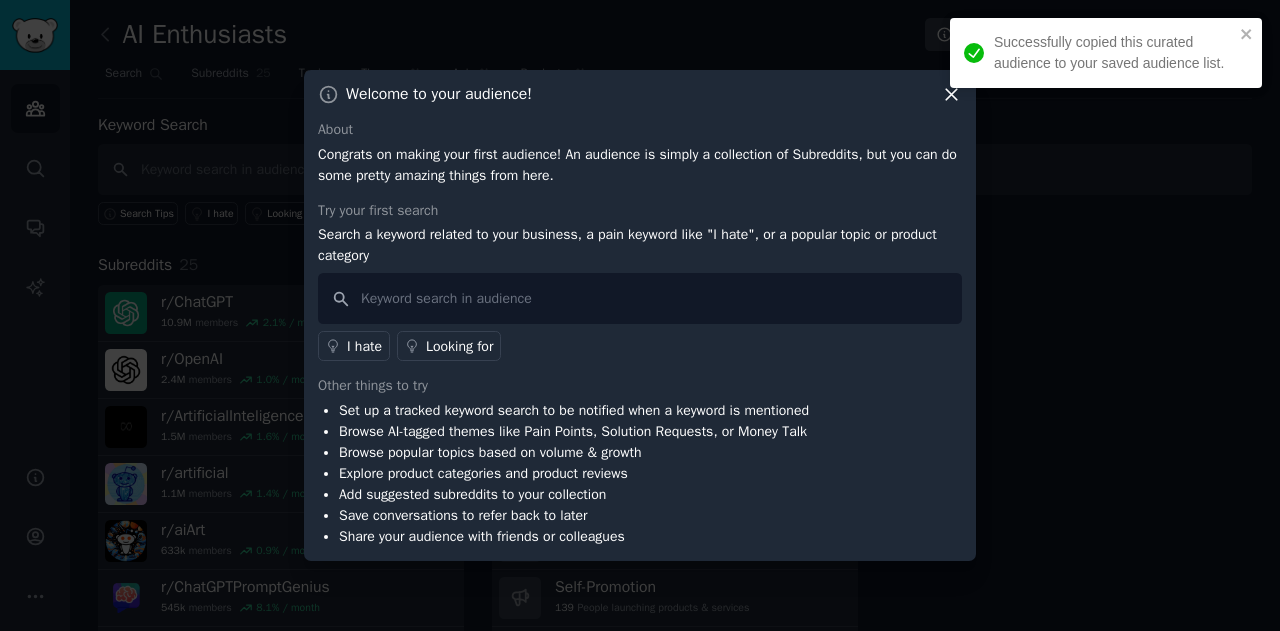 click on "Successfully copied this curated audience to your saved audience list." at bounding box center [1106, 60] 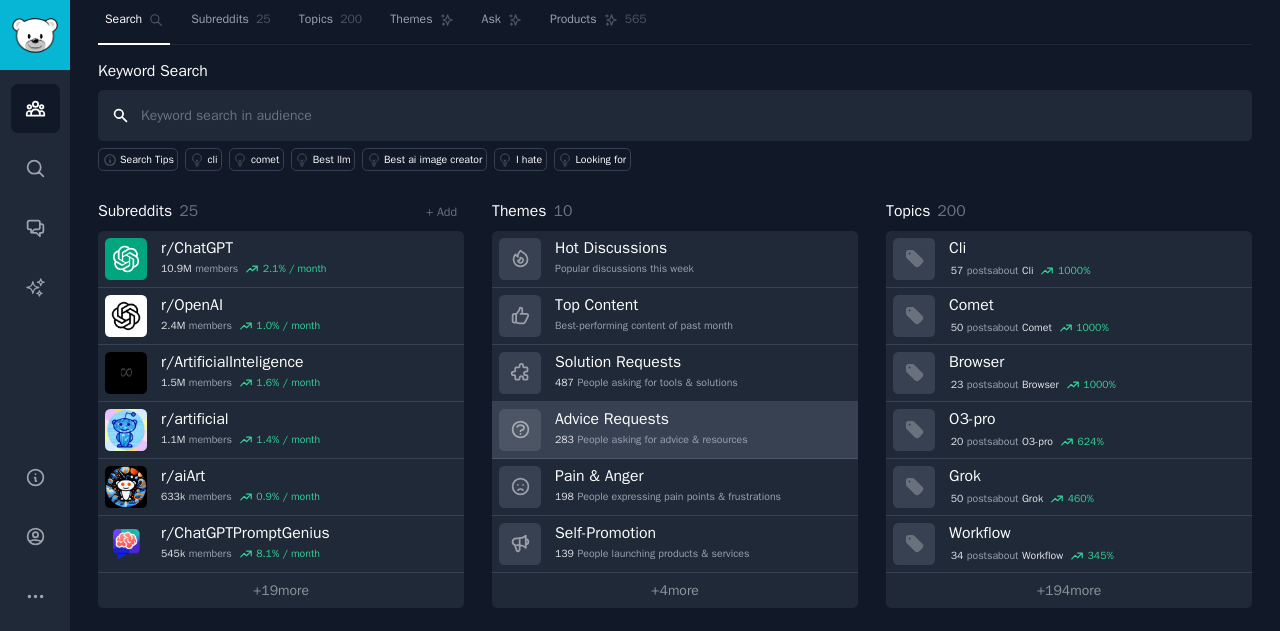 scroll, scrollTop: 0, scrollLeft: 0, axis: both 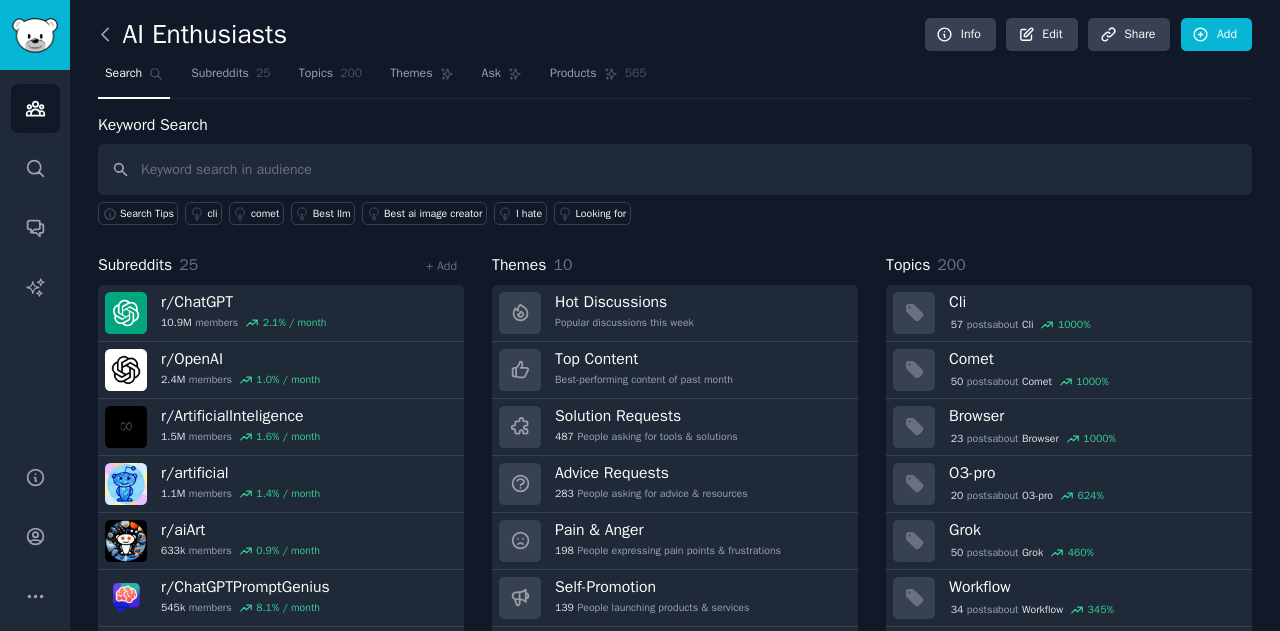 click 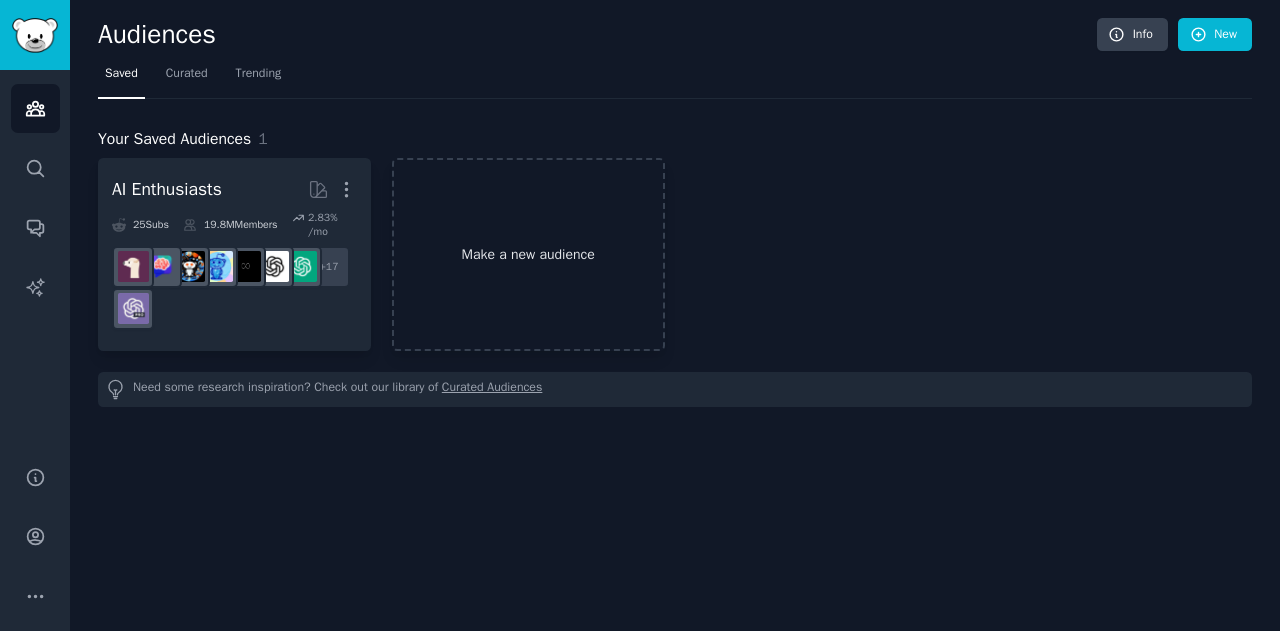 click on "Make a new audience" at bounding box center [528, 254] 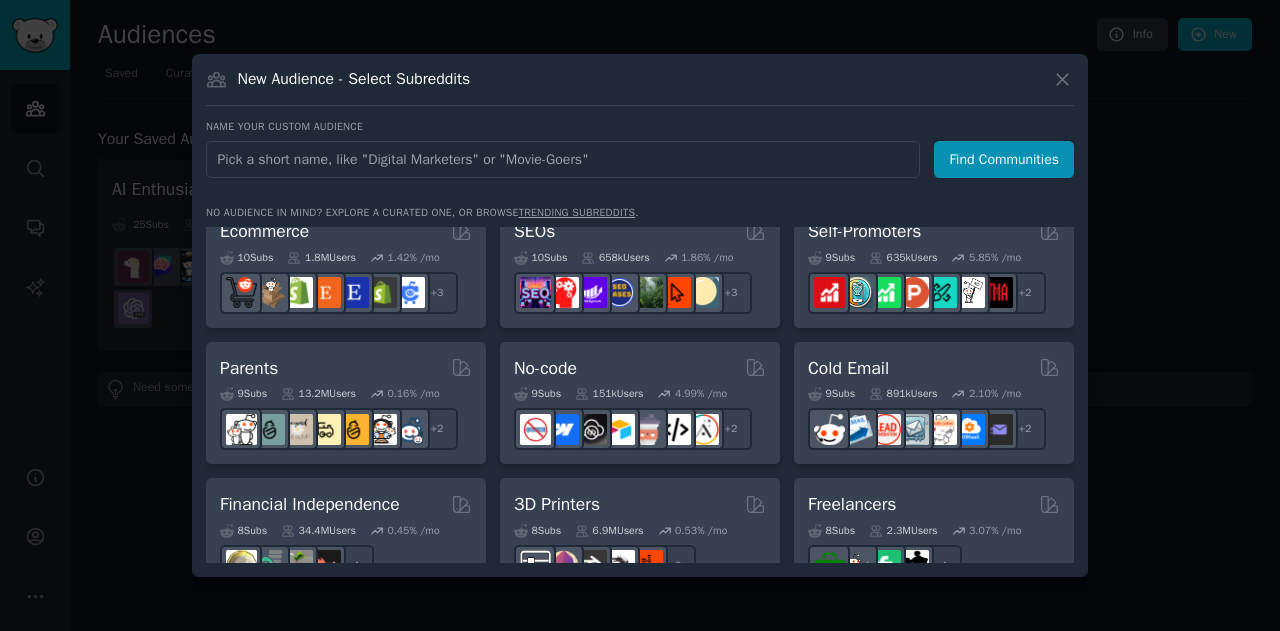 scroll, scrollTop: 842, scrollLeft: 0, axis: vertical 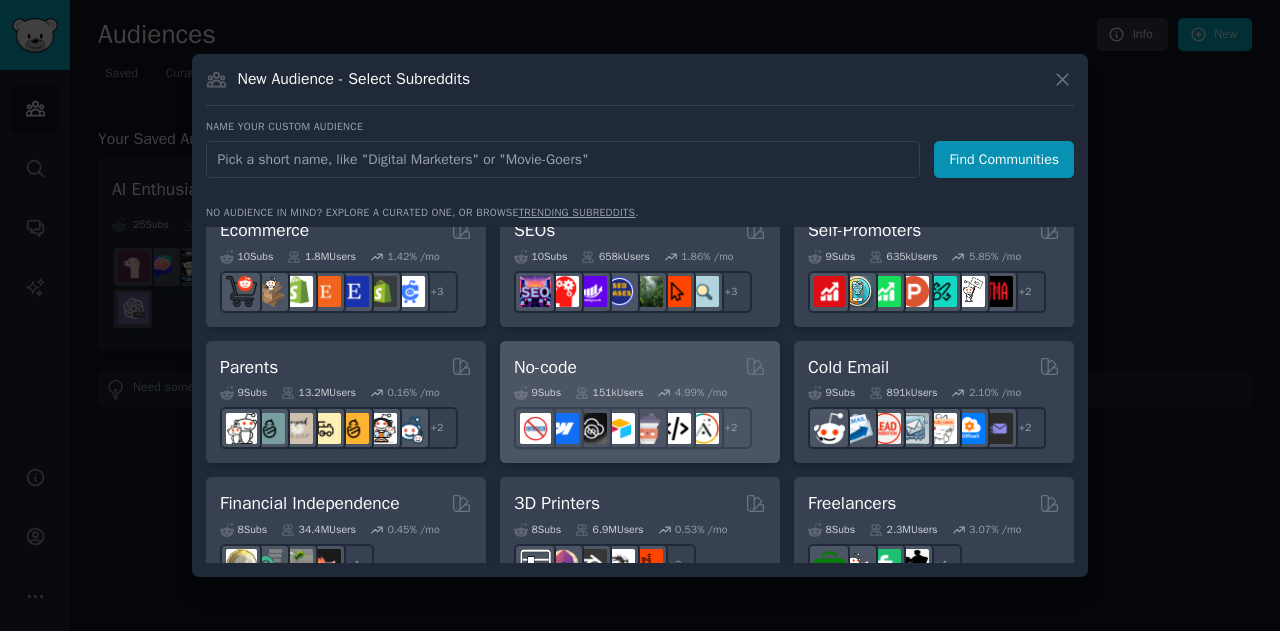 click on "No-code" at bounding box center (545, 367) 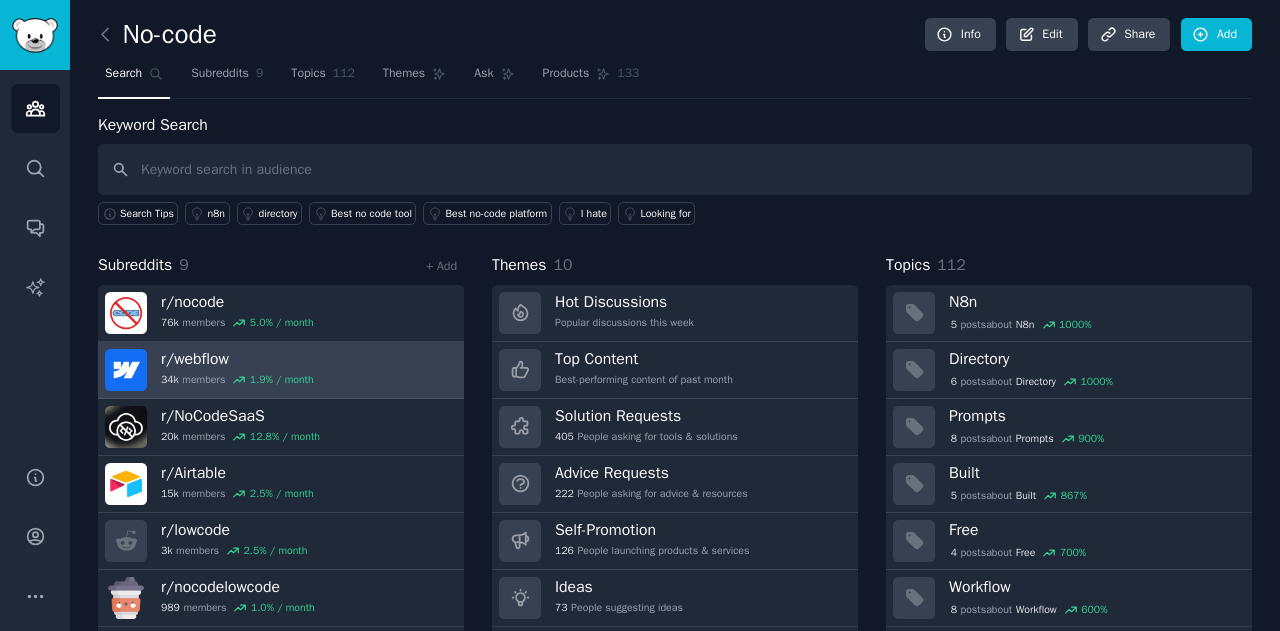 scroll, scrollTop: 54, scrollLeft: 0, axis: vertical 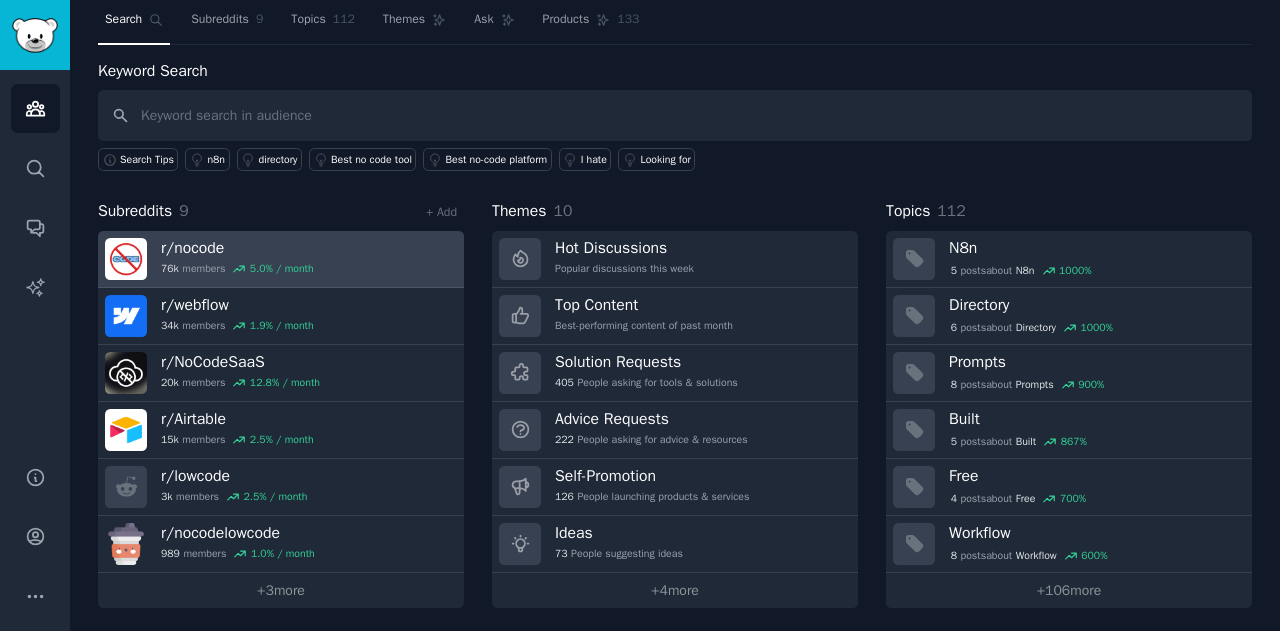 click on "r/ nocode" at bounding box center (237, 248) 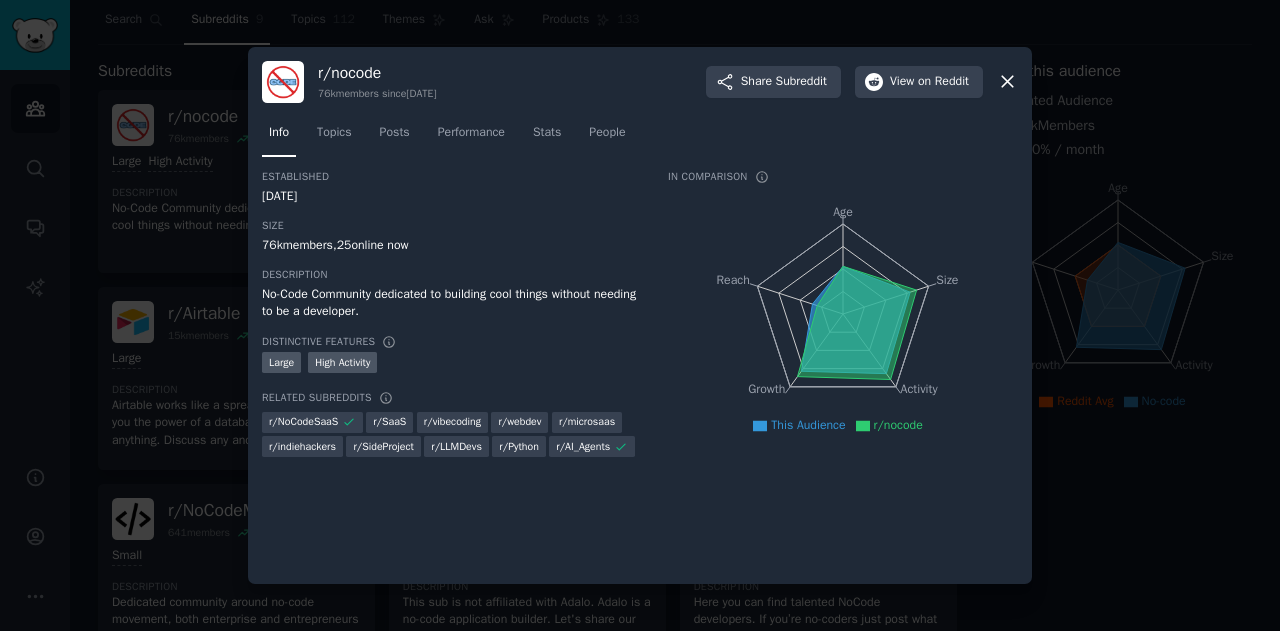 click 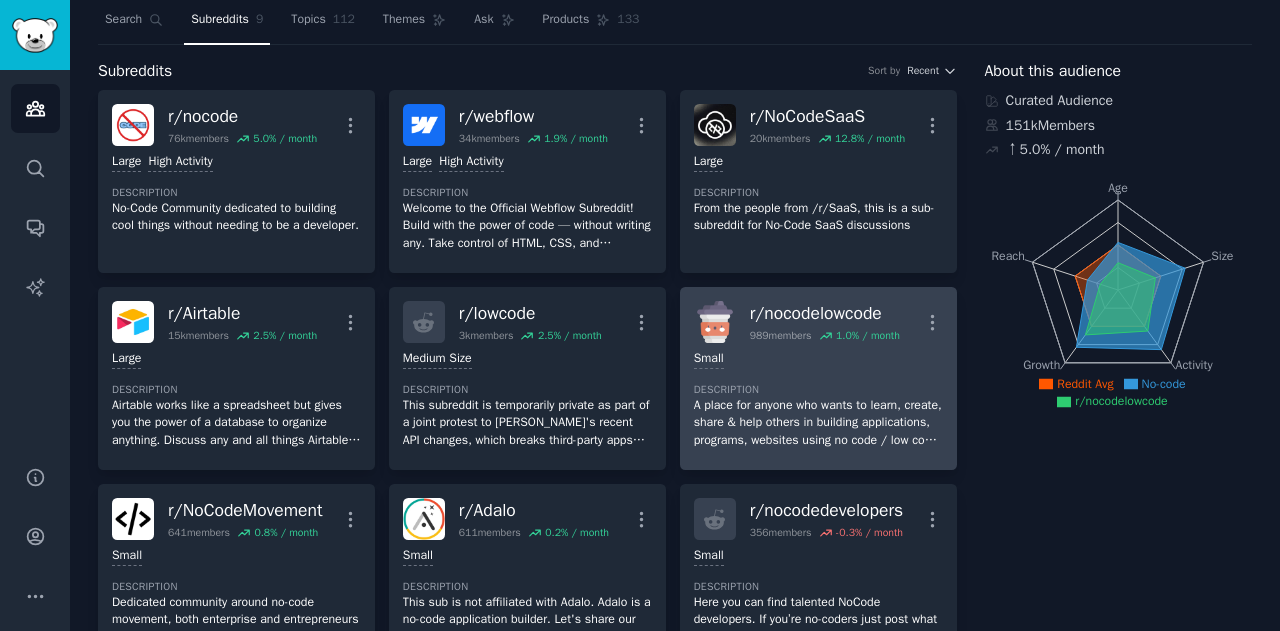 scroll, scrollTop: 169, scrollLeft: 0, axis: vertical 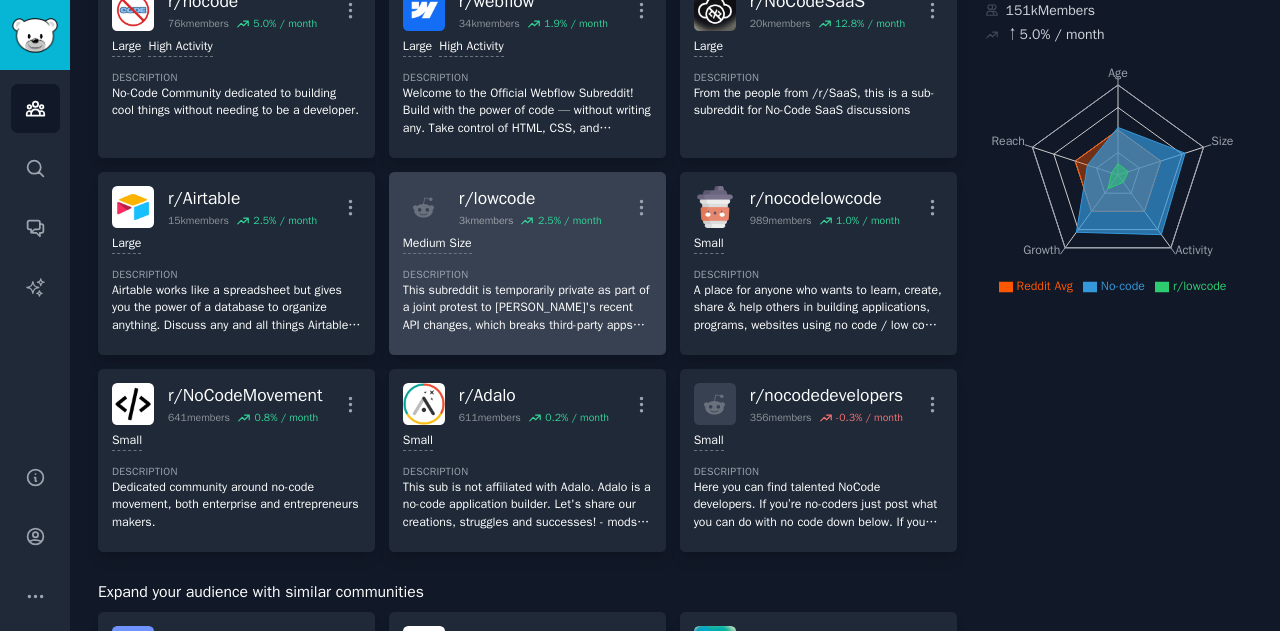 click on "This subreddit is temporarily private as part of a joint protest to [PERSON_NAME]'s recent API changes, which breaks third-party apps and moderation tools, effectively forcing users to use the official Reddit app." at bounding box center [527, 308] 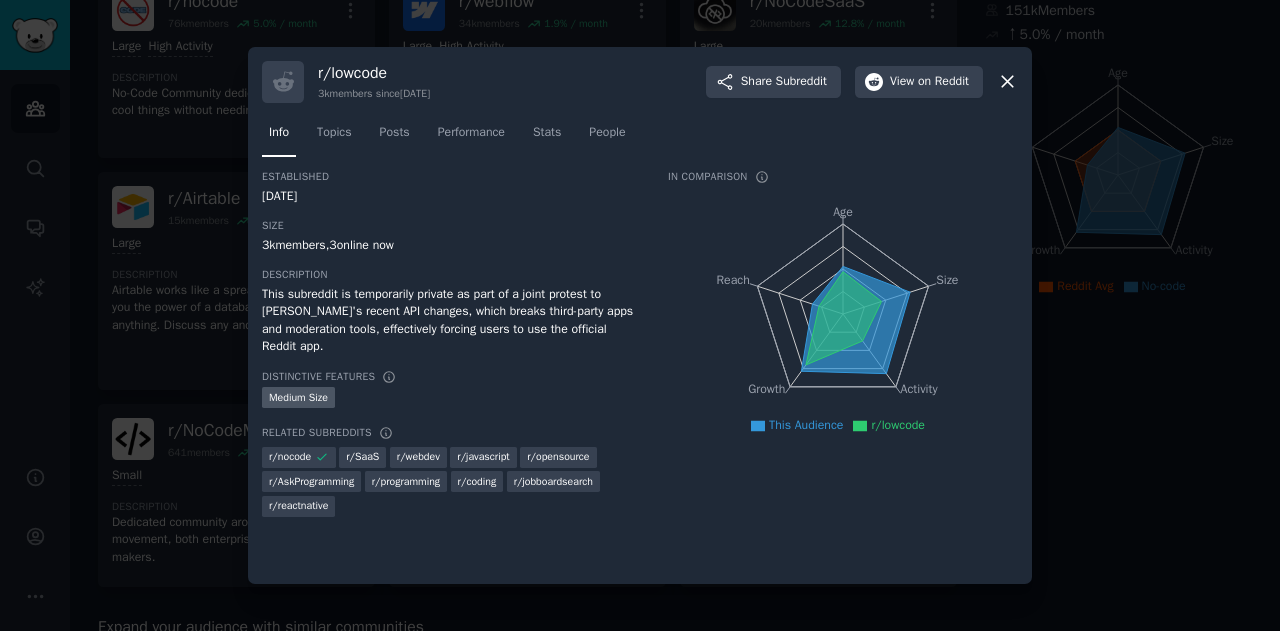 click 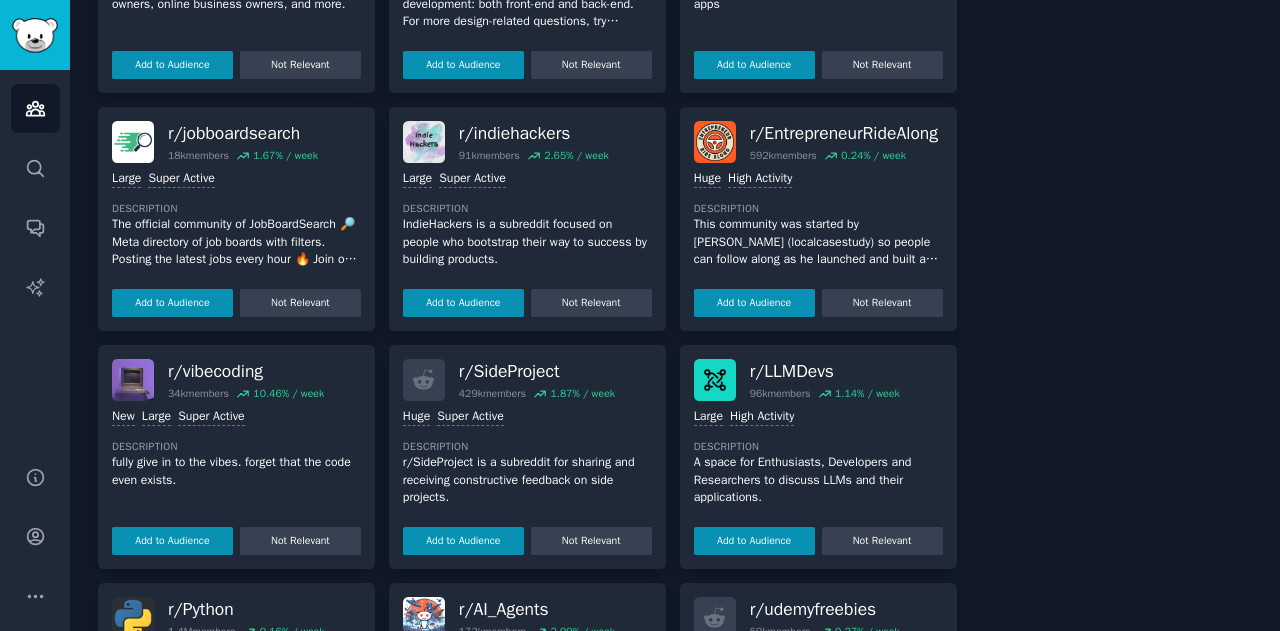 scroll, scrollTop: 0, scrollLeft: 0, axis: both 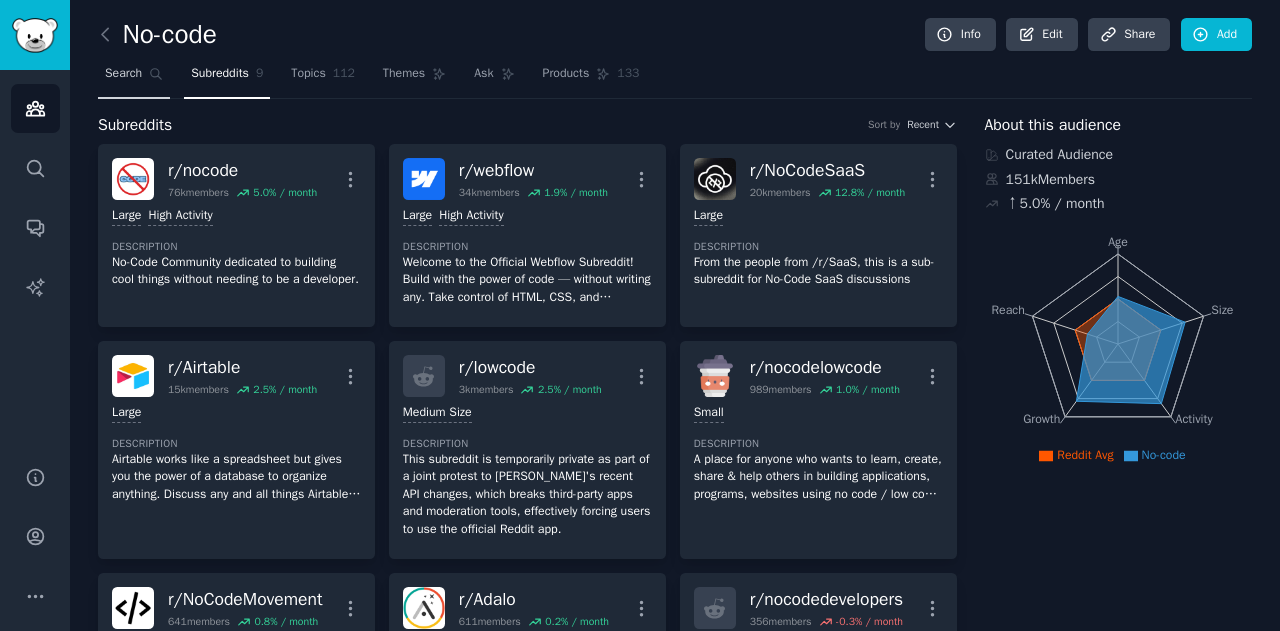 click on "Search" at bounding box center [123, 74] 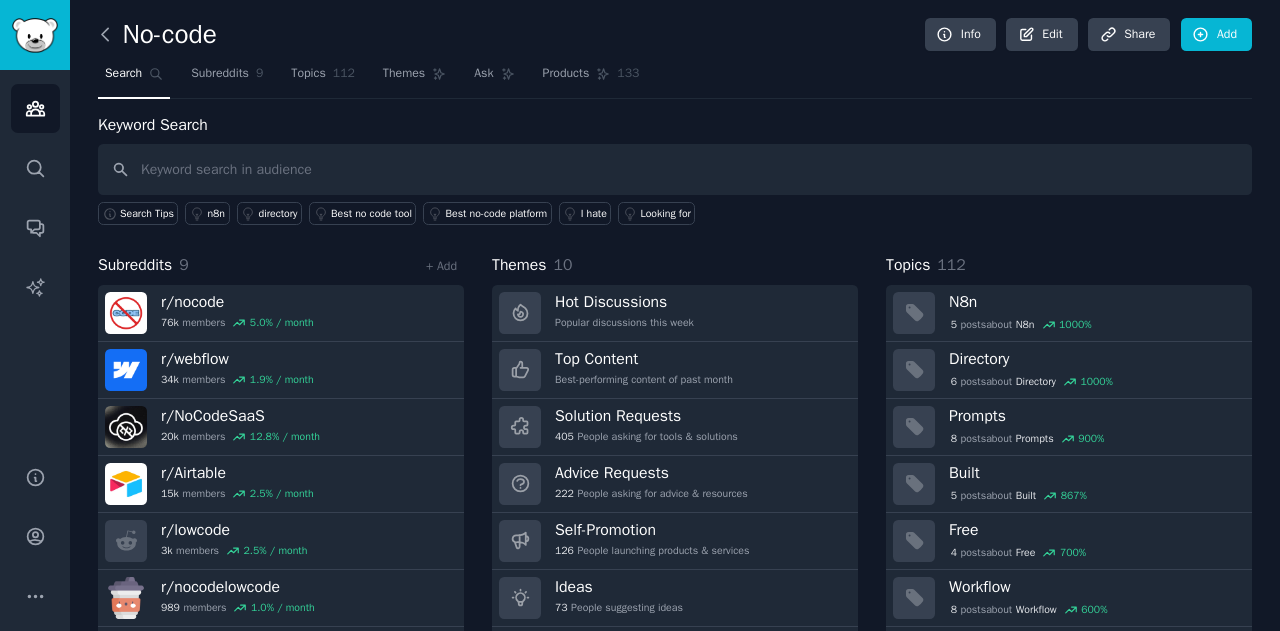 click 